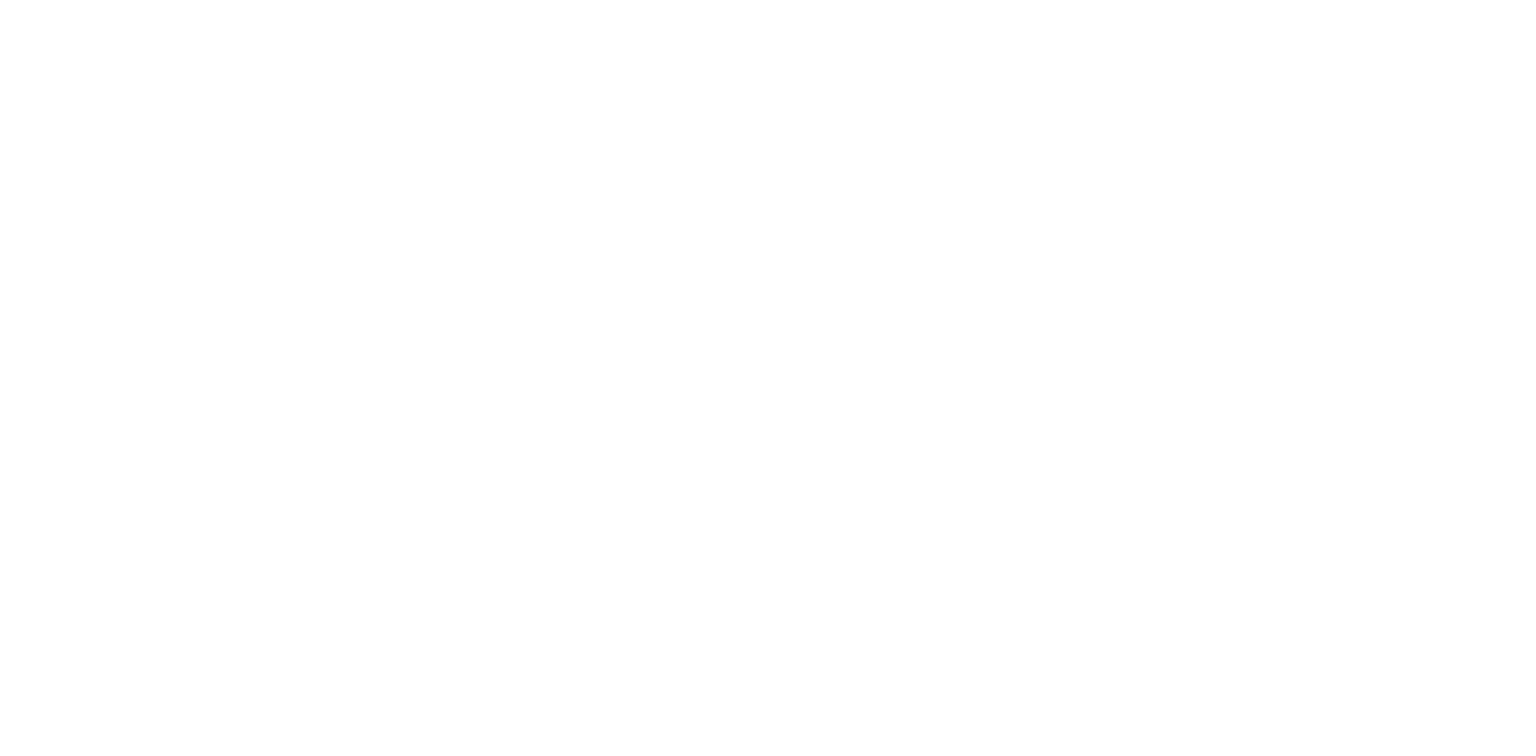scroll, scrollTop: 0, scrollLeft: 0, axis: both 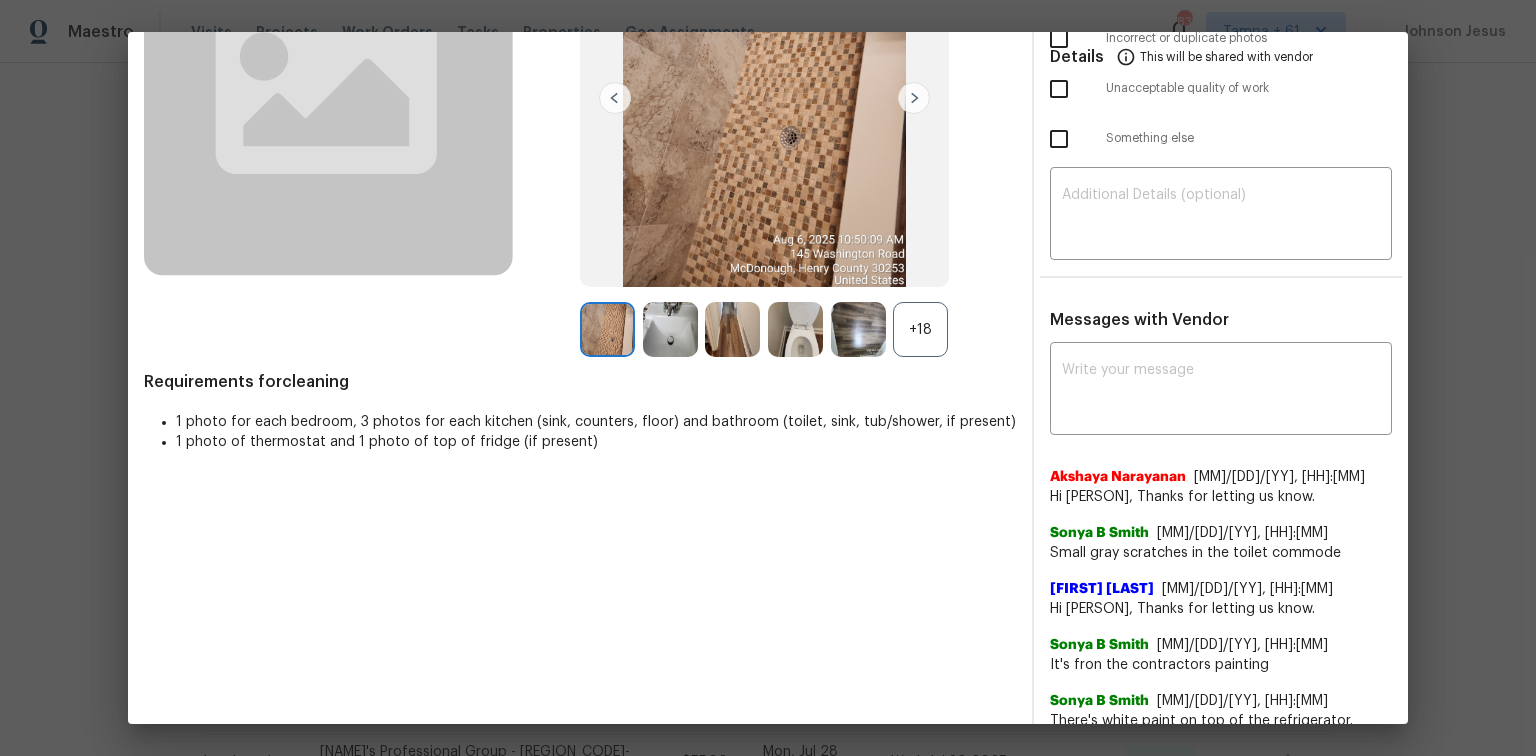 drag, startPoint x: 1247, startPoint y: 696, endPoint x: 1320, endPoint y: 701, distance: 73.171036 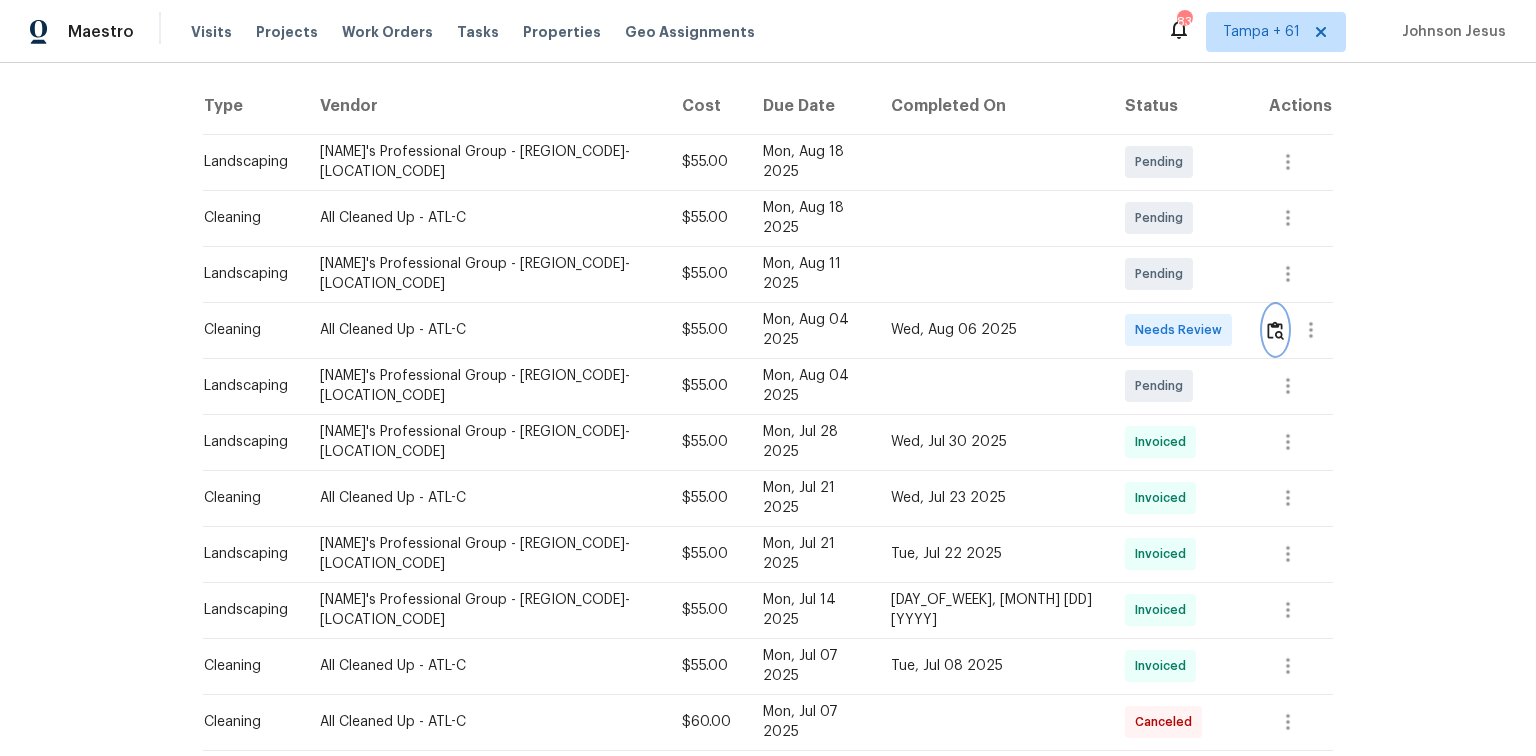 scroll, scrollTop: 80, scrollLeft: 0, axis: vertical 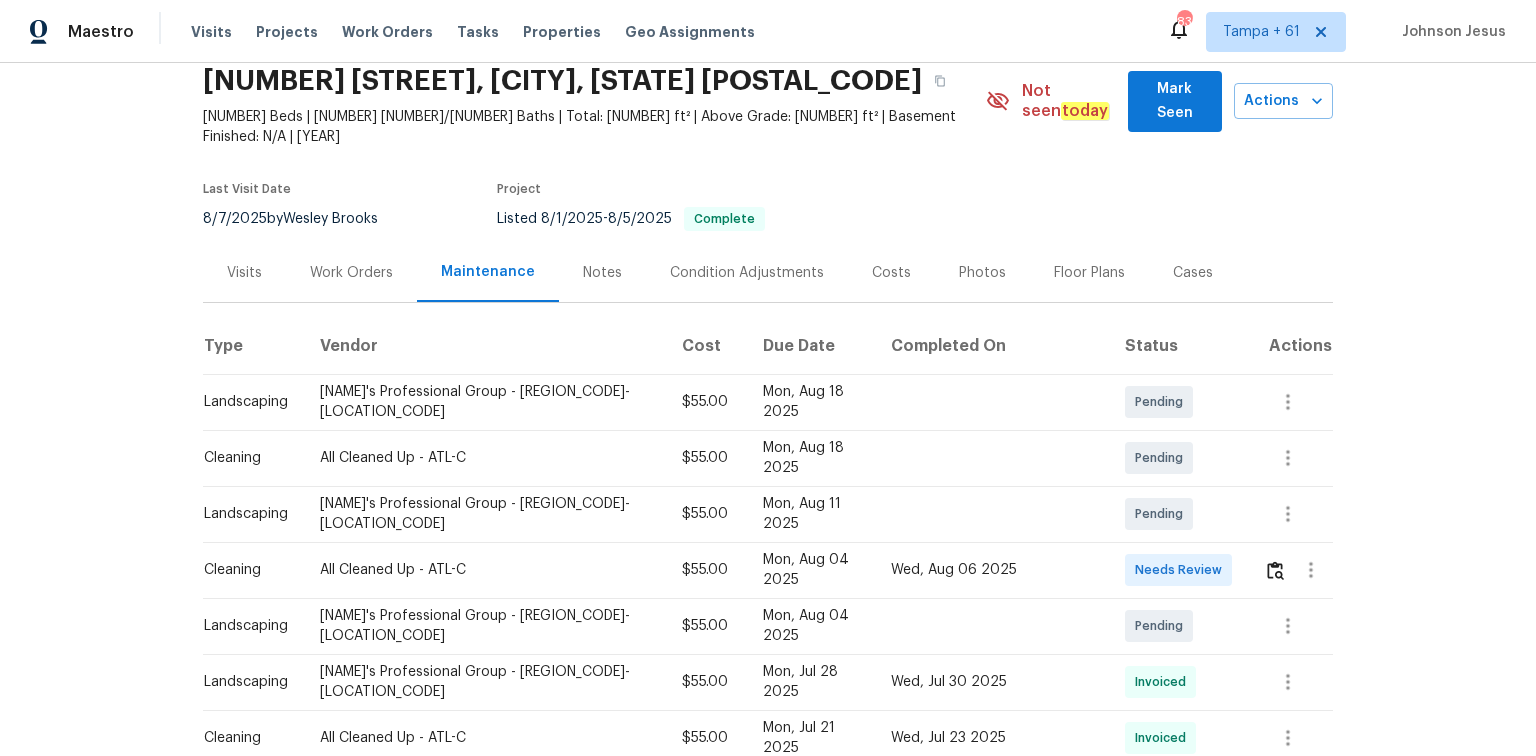 click at bounding box center (1311, 570) 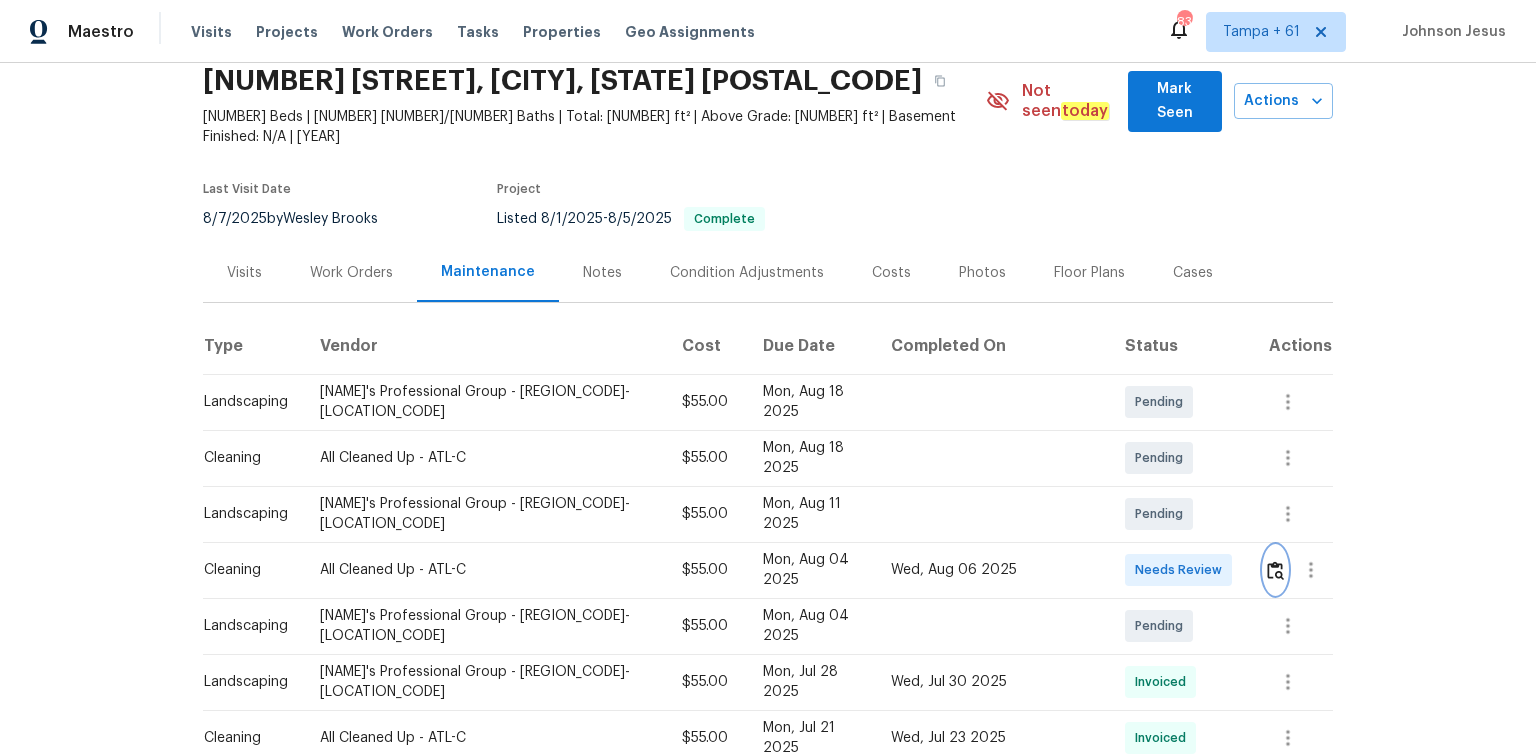 click at bounding box center (1275, 570) 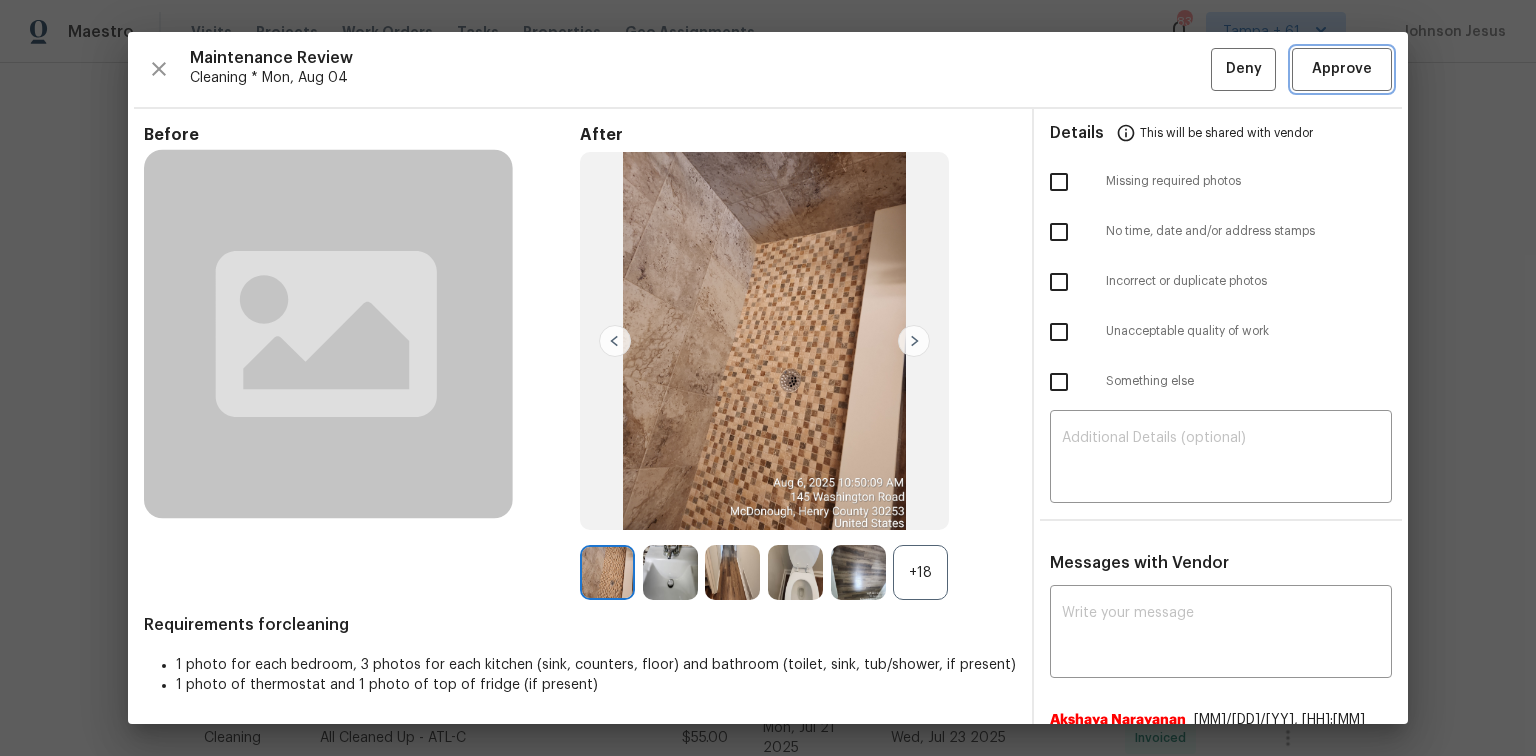 click on "Approve" at bounding box center [1342, 69] 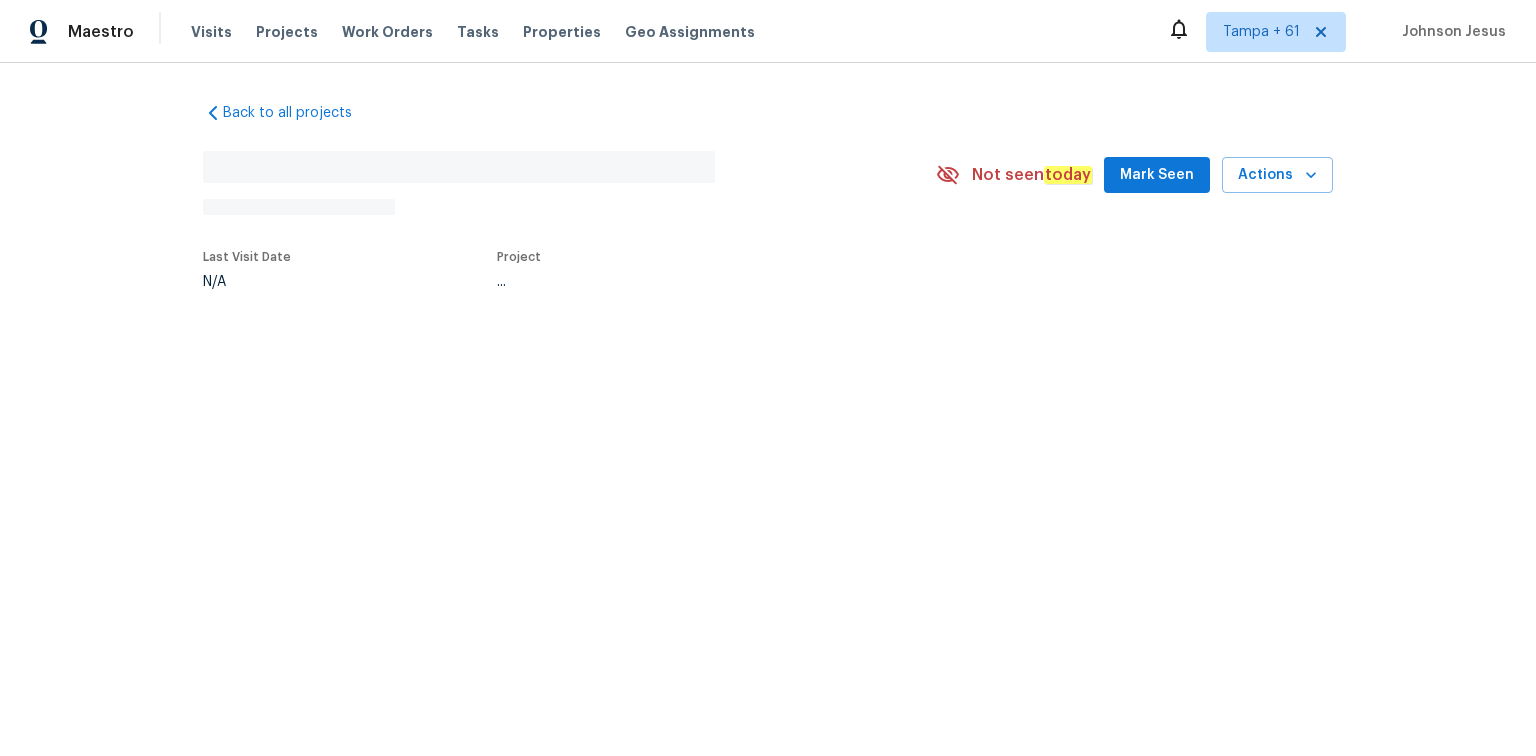 scroll, scrollTop: 0, scrollLeft: 0, axis: both 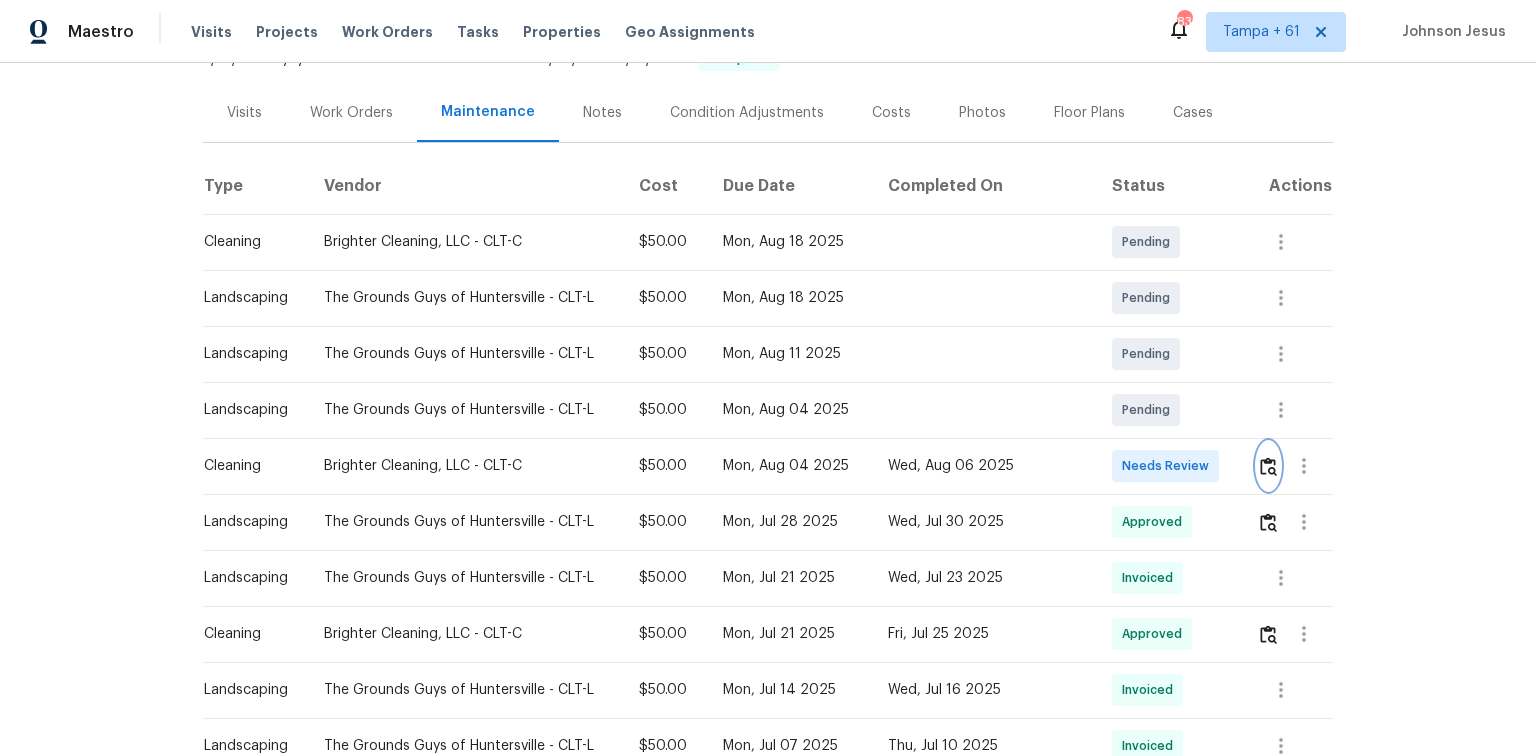 click at bounding box center (1268, 466) 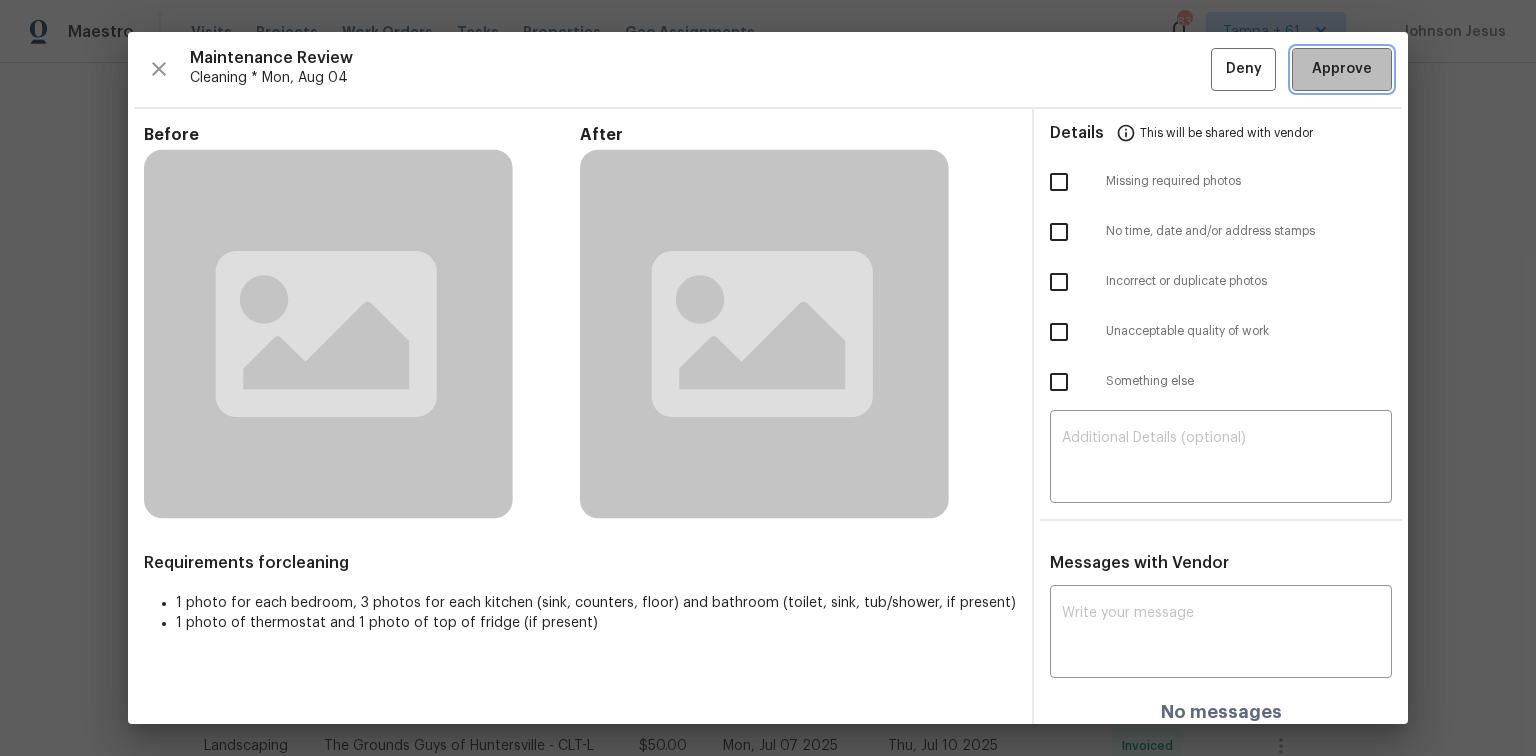 click on "Approve" at bounding box center [1342, 69] 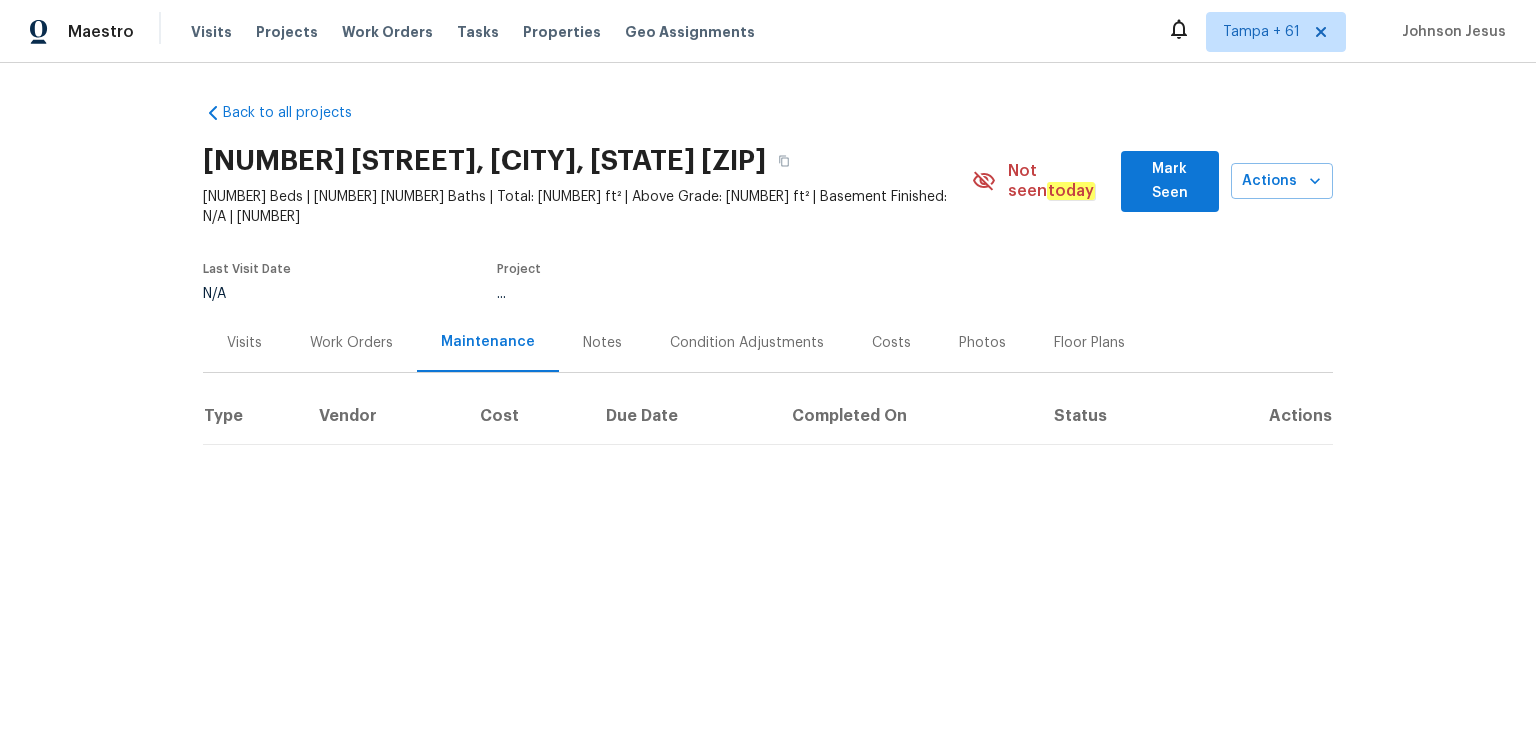 scroll, scrollTop: 0, scrollLeft: 0, axis: both 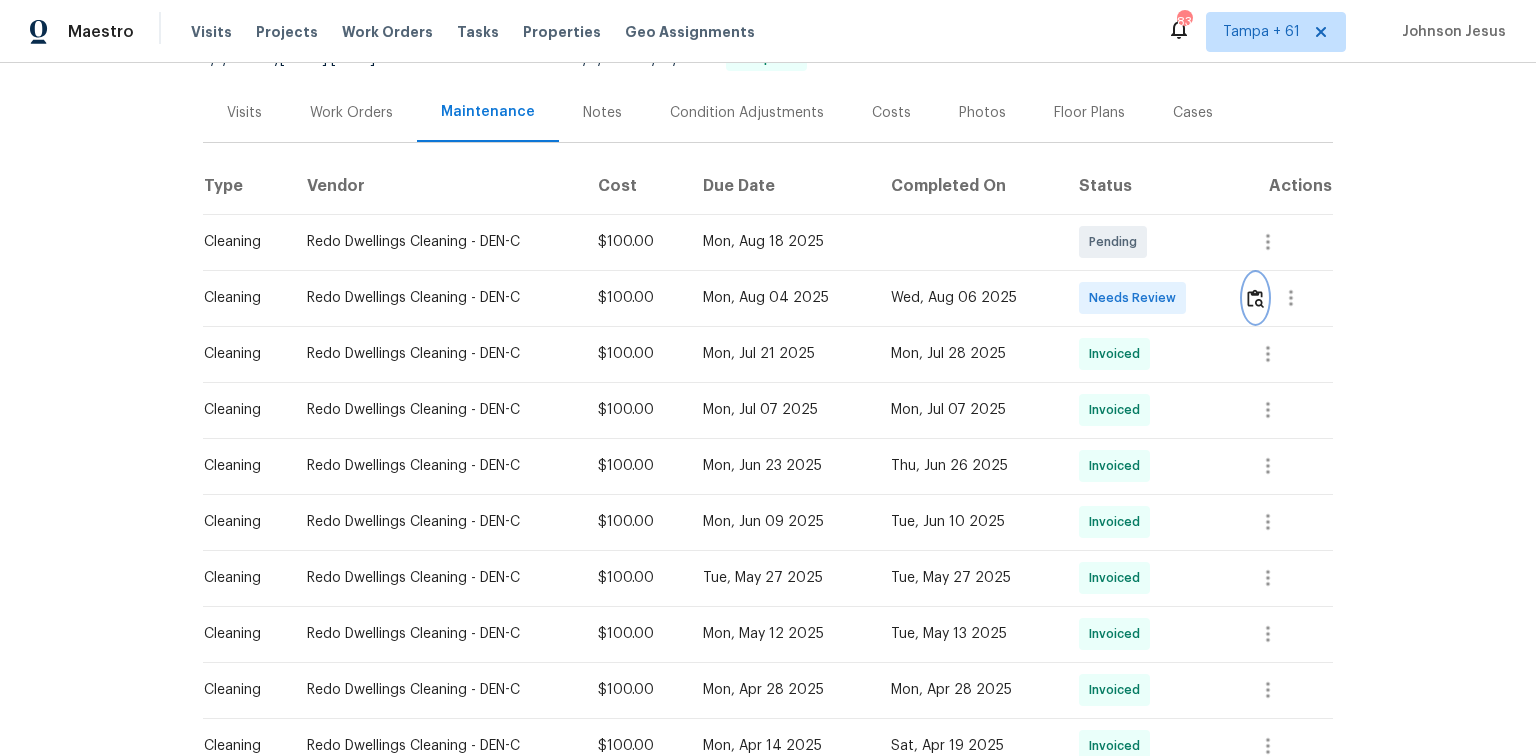 click at bounding box center (1255, 298) 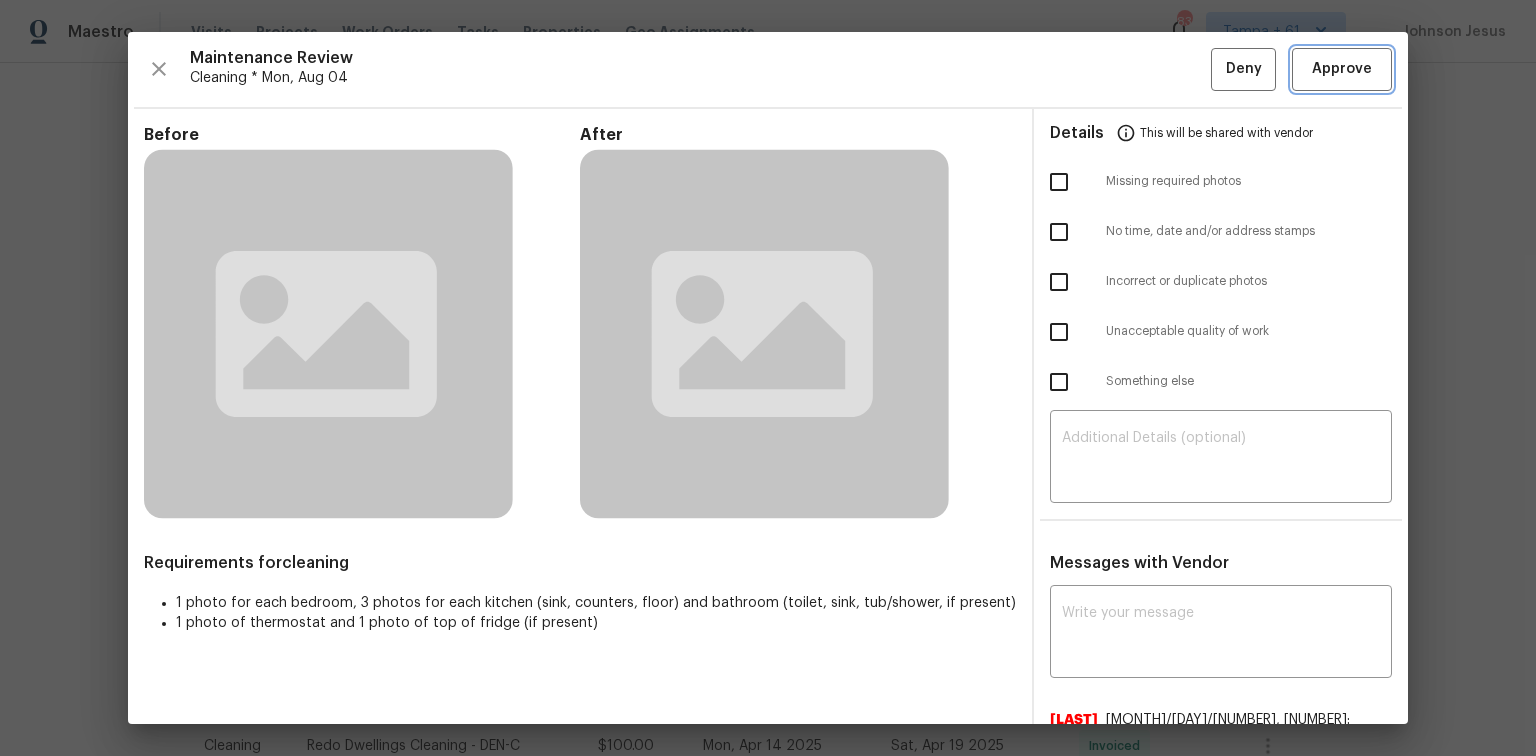 click on "Approve" at bounding box center (1342, 69) 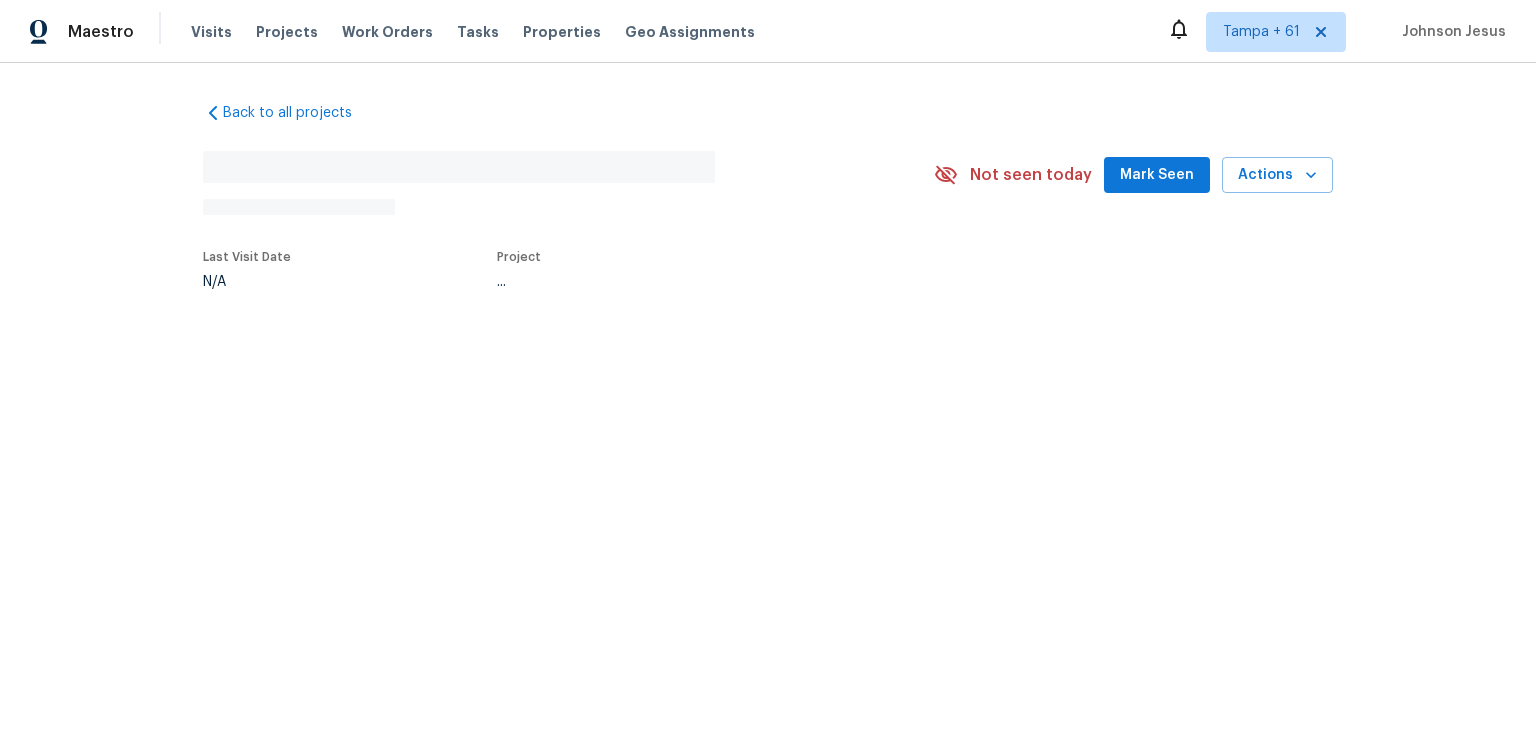 scroll, scrollTop: 0, scrollLeft: 0, axis: both 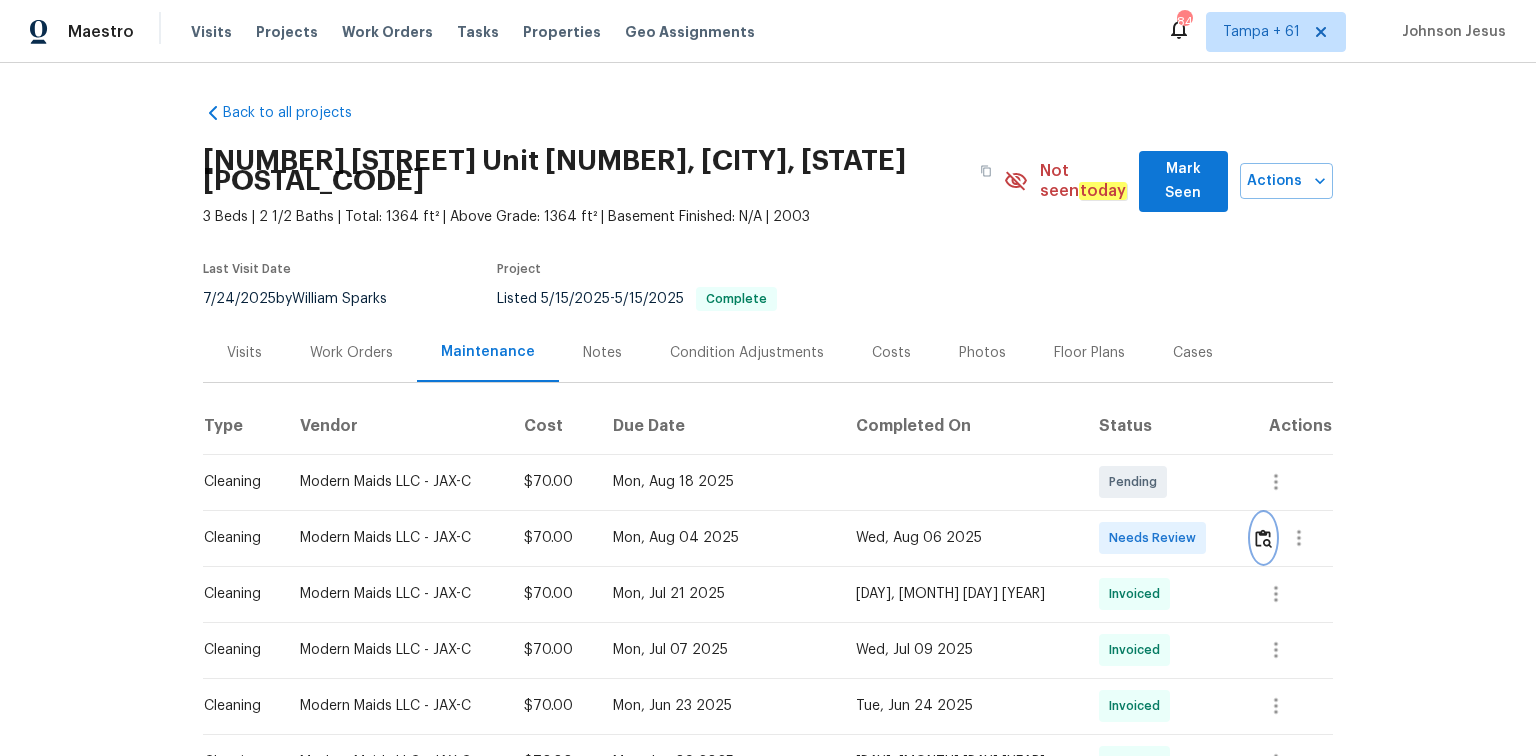 click at bounding box center (1263, 538) 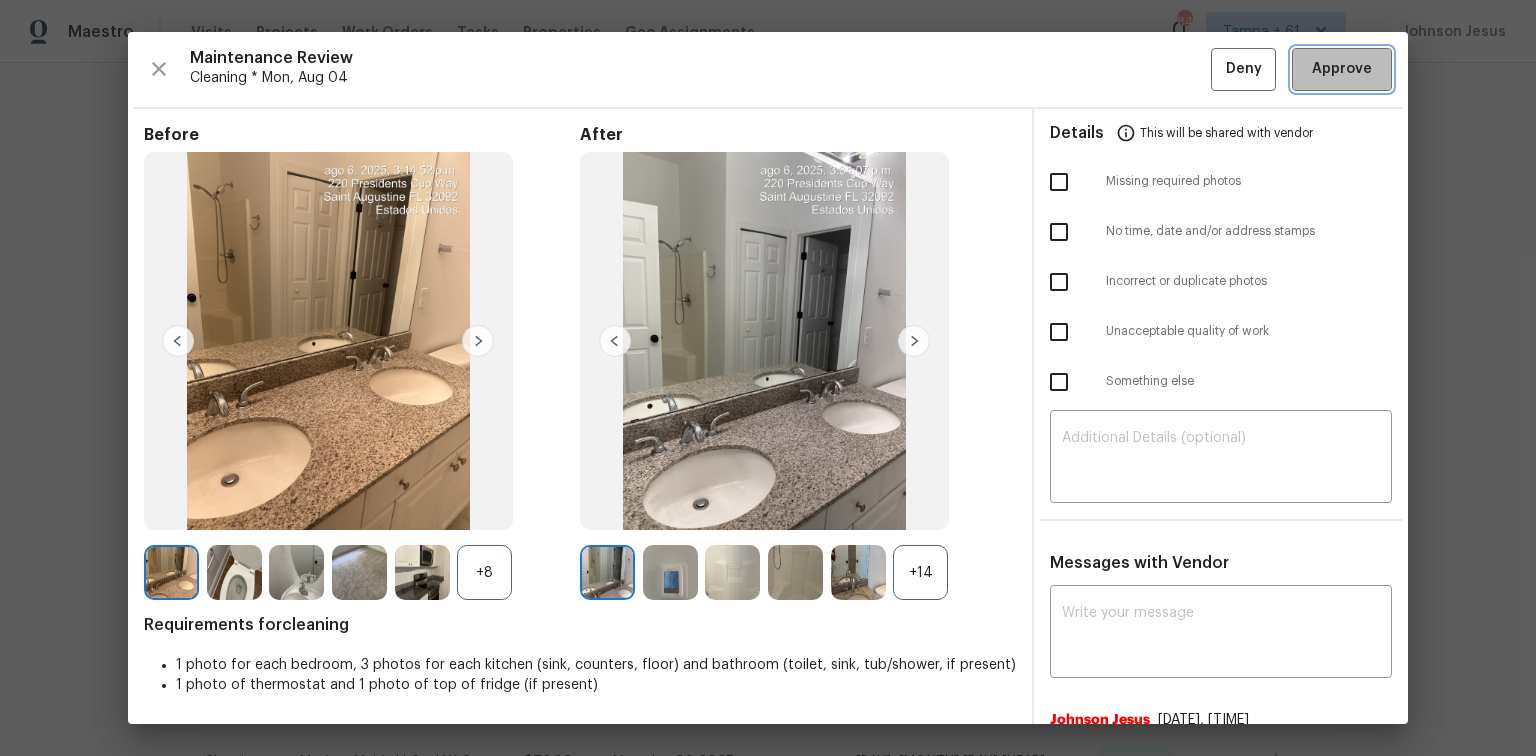 click on "Approve" at bounding box center [1342, 69] 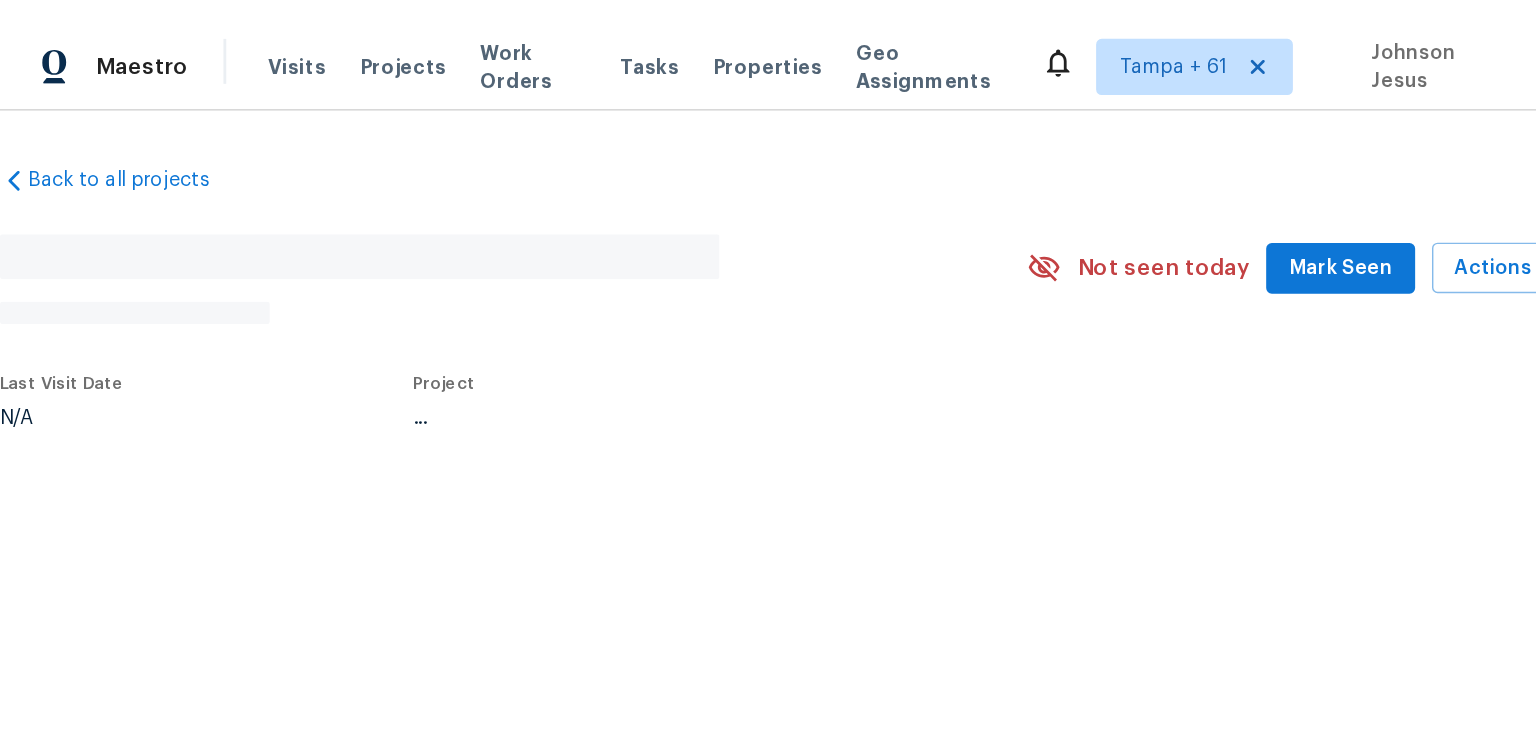 scroll, scrollTop: 0, scrollLeft: 0, axis: both 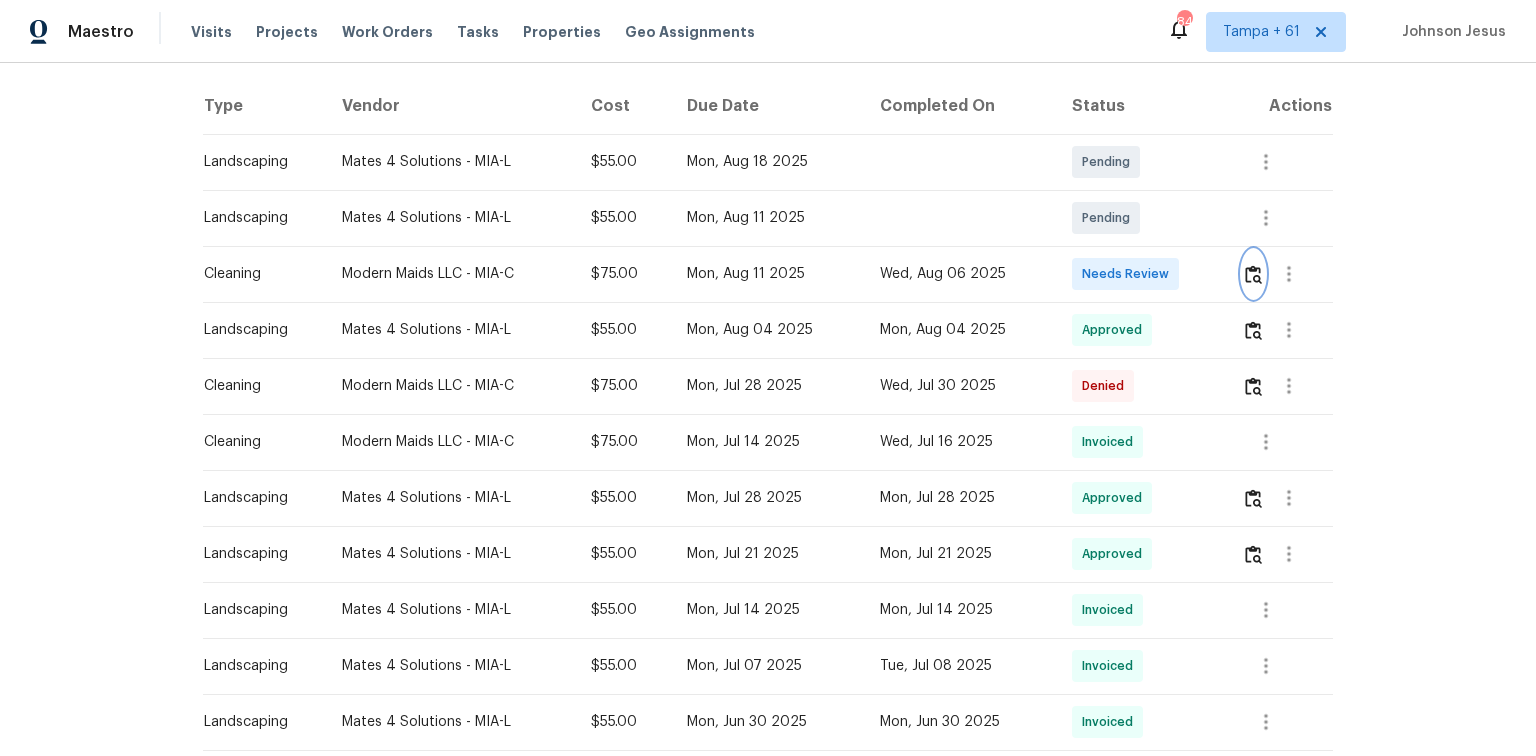 click at bounding box center (1253, 274) 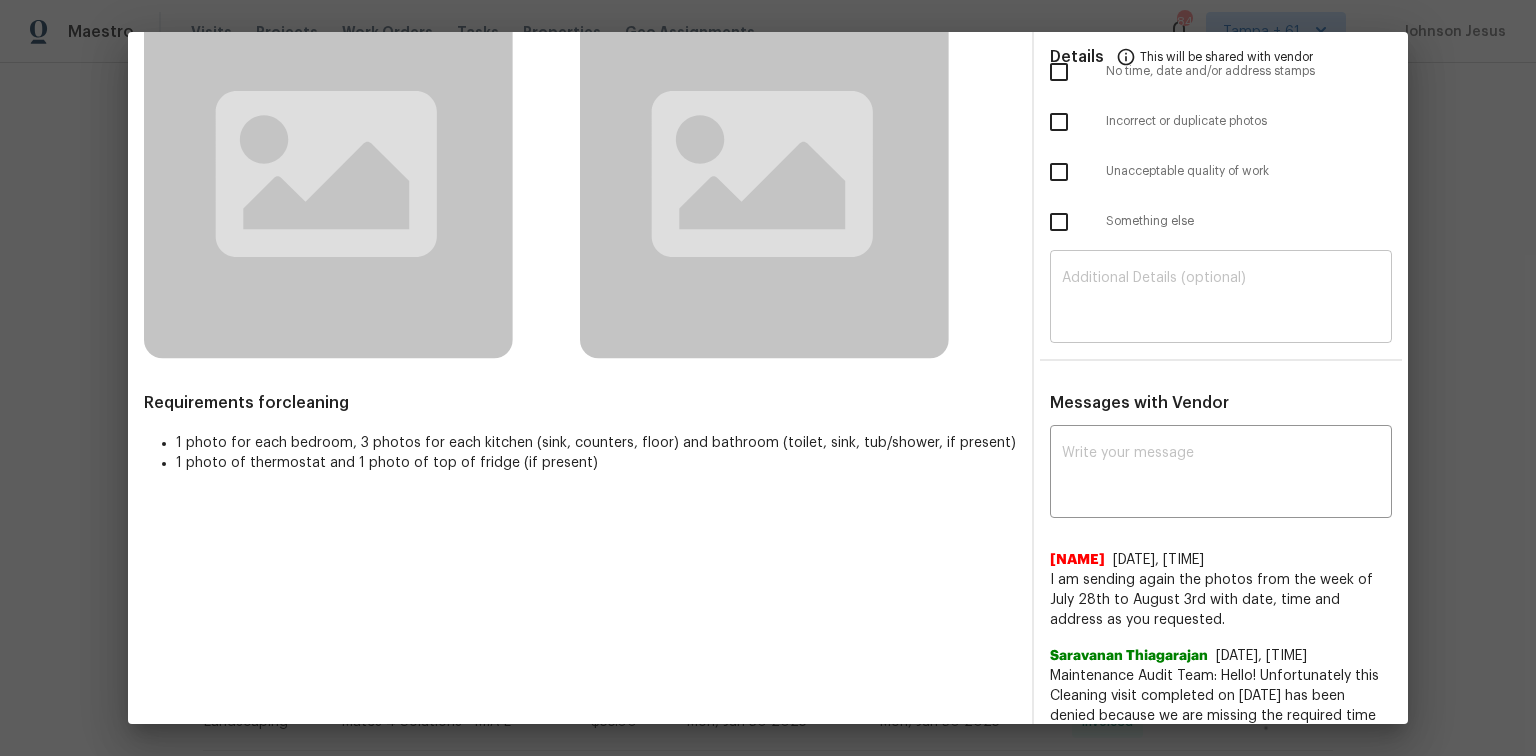 scroll, scrollTop: 0, scrollLeft: 0, axis: both 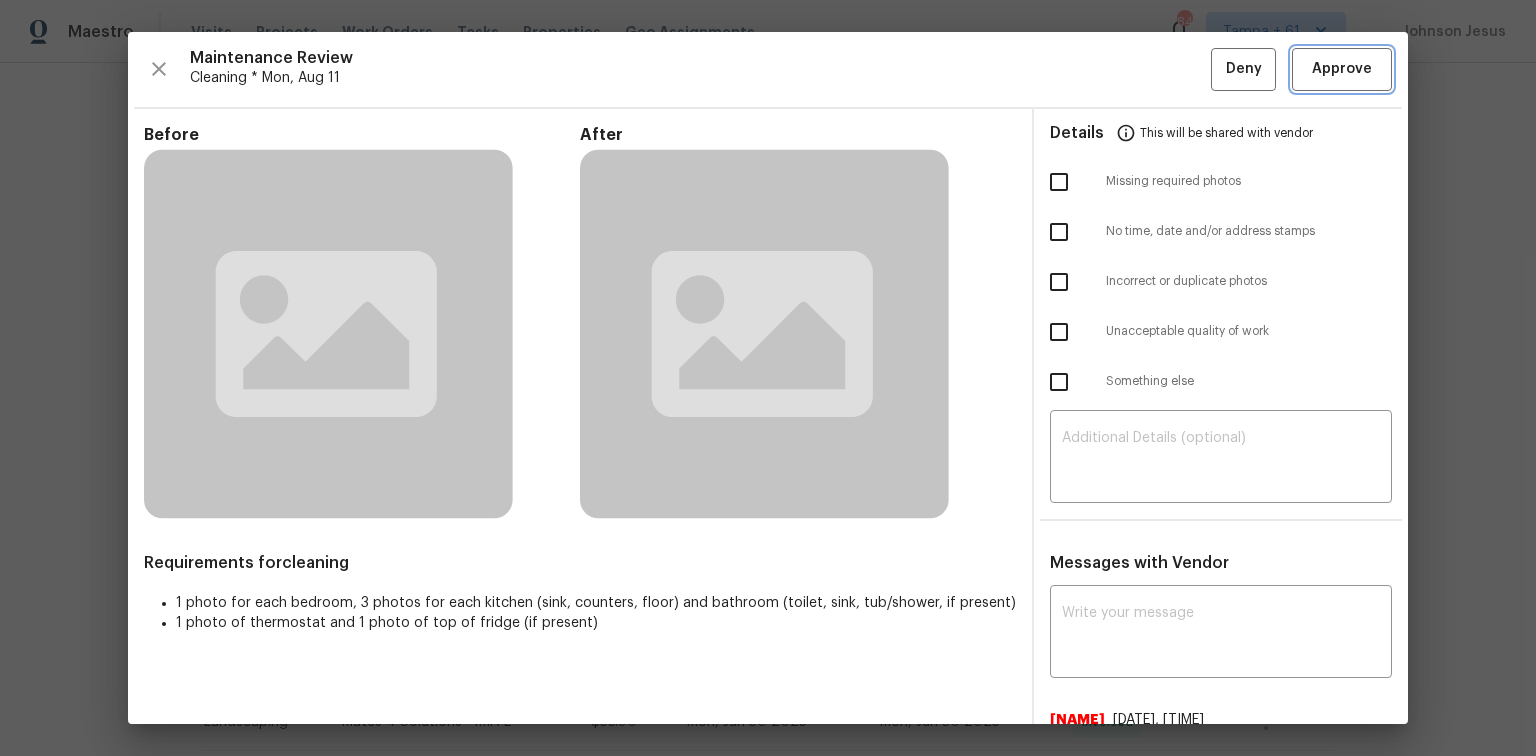 click on "Approve" at bounding box center (1342, 69) 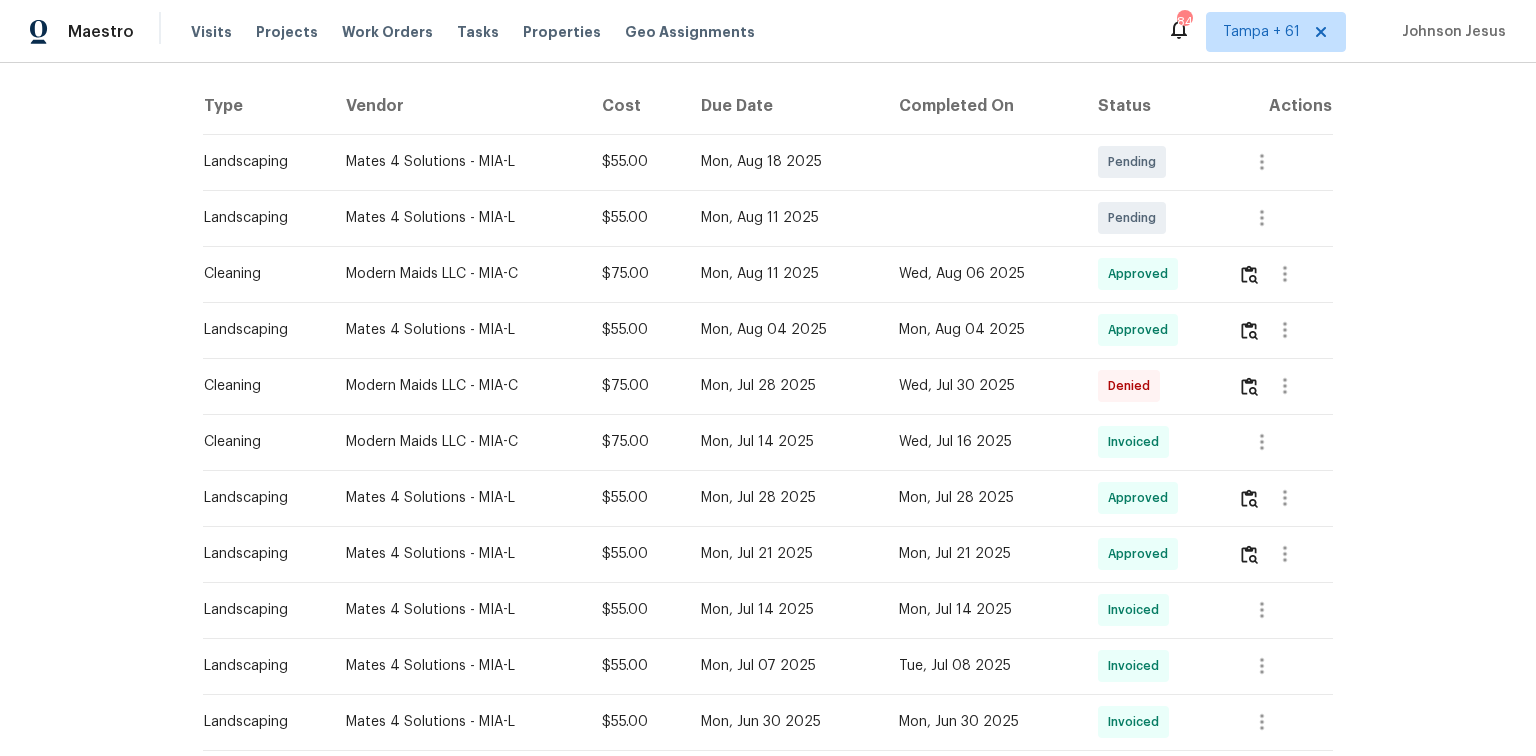 click at bounding box center (1277, 274) 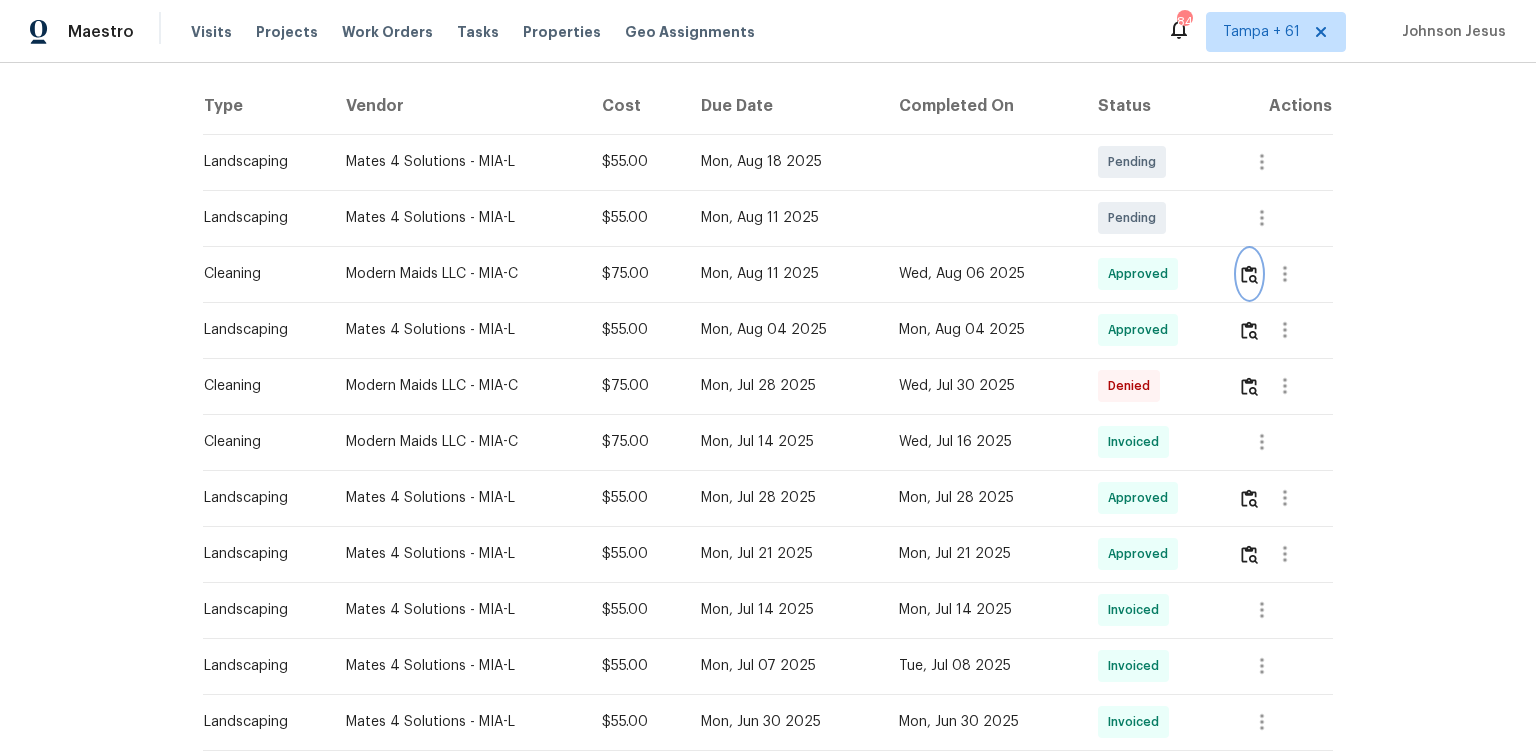 click at bounding box center [1249, 274] 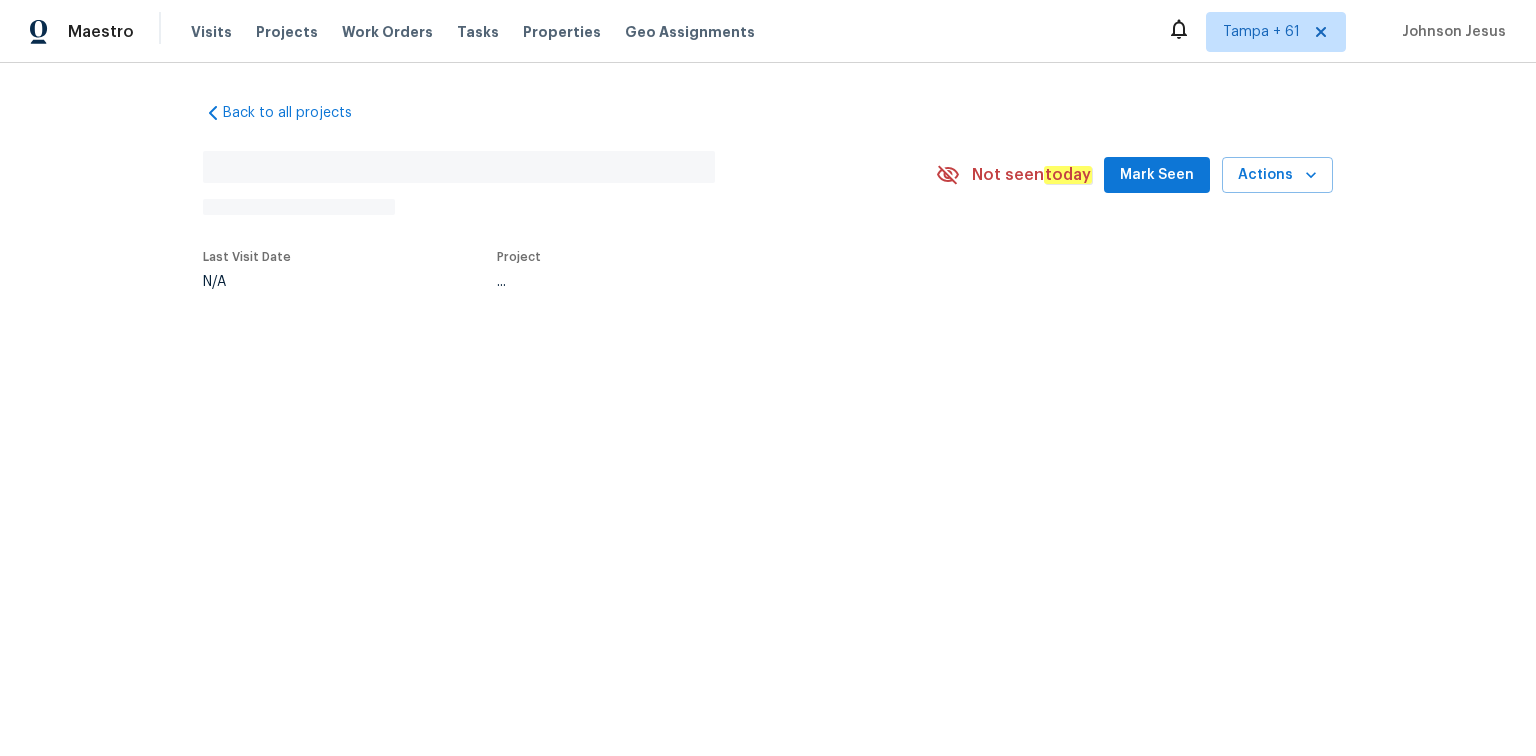 scroll, scrollTop: 0, scrollLeft: 0, axis: both 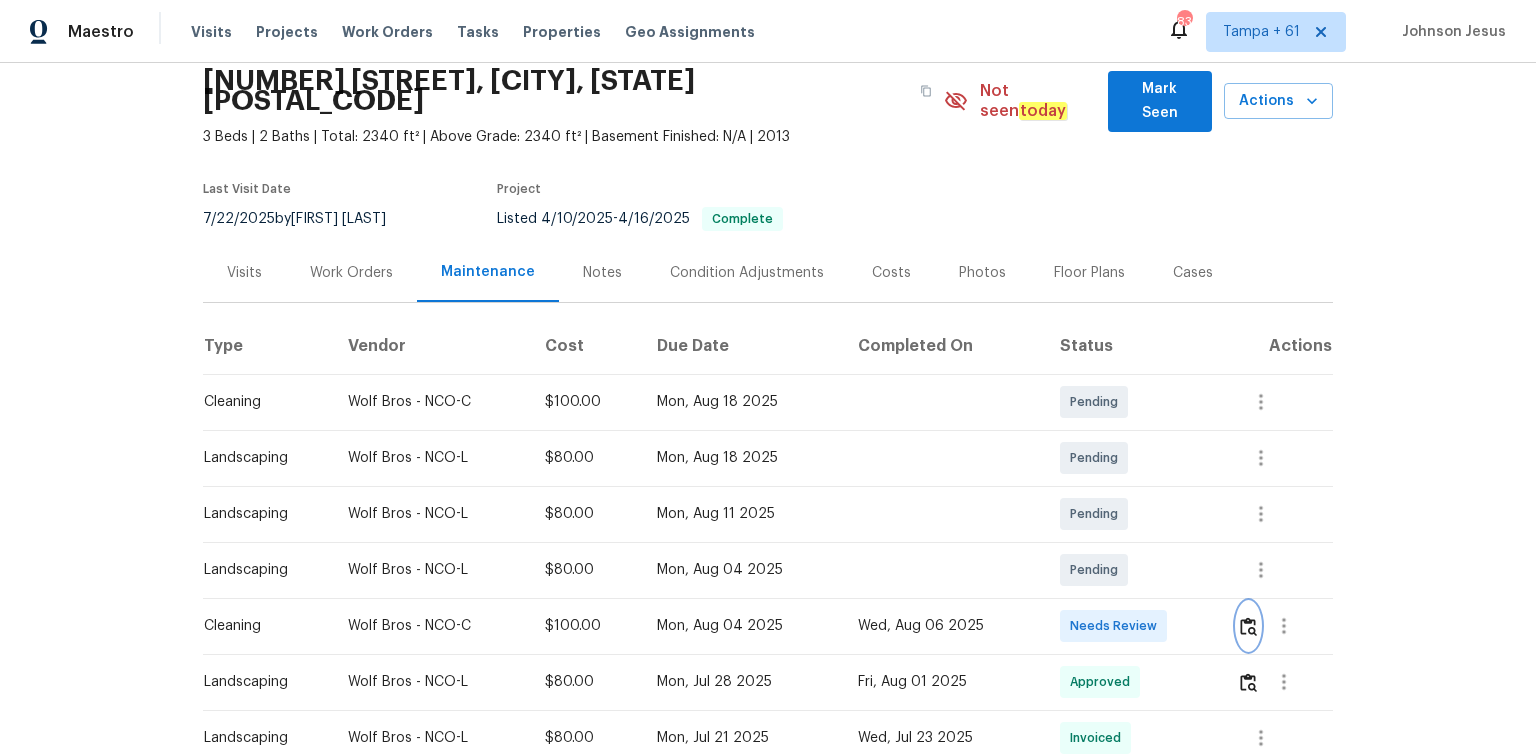 click at bounding box center [1248, 626] 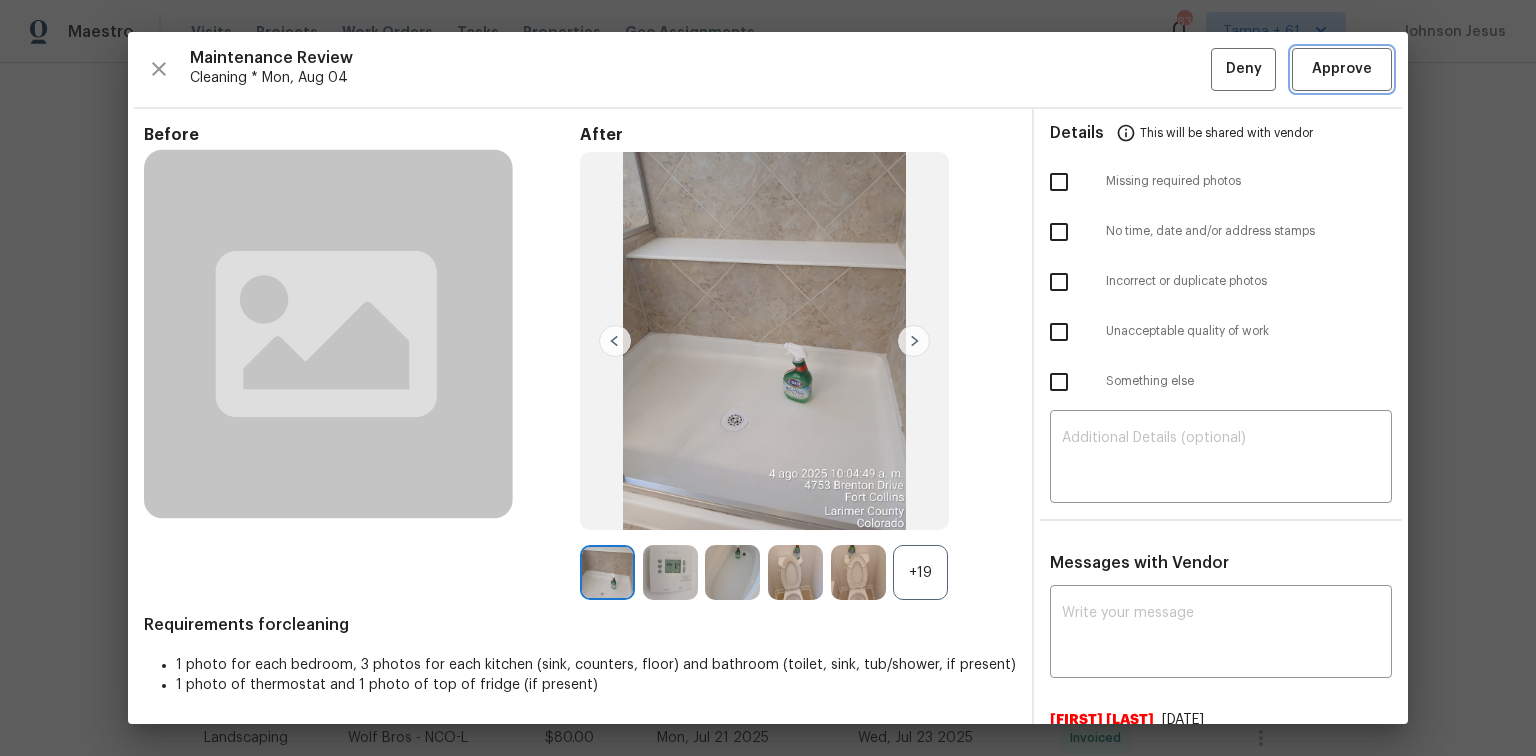 click on "Approve" at bounding box center [1342, 69] 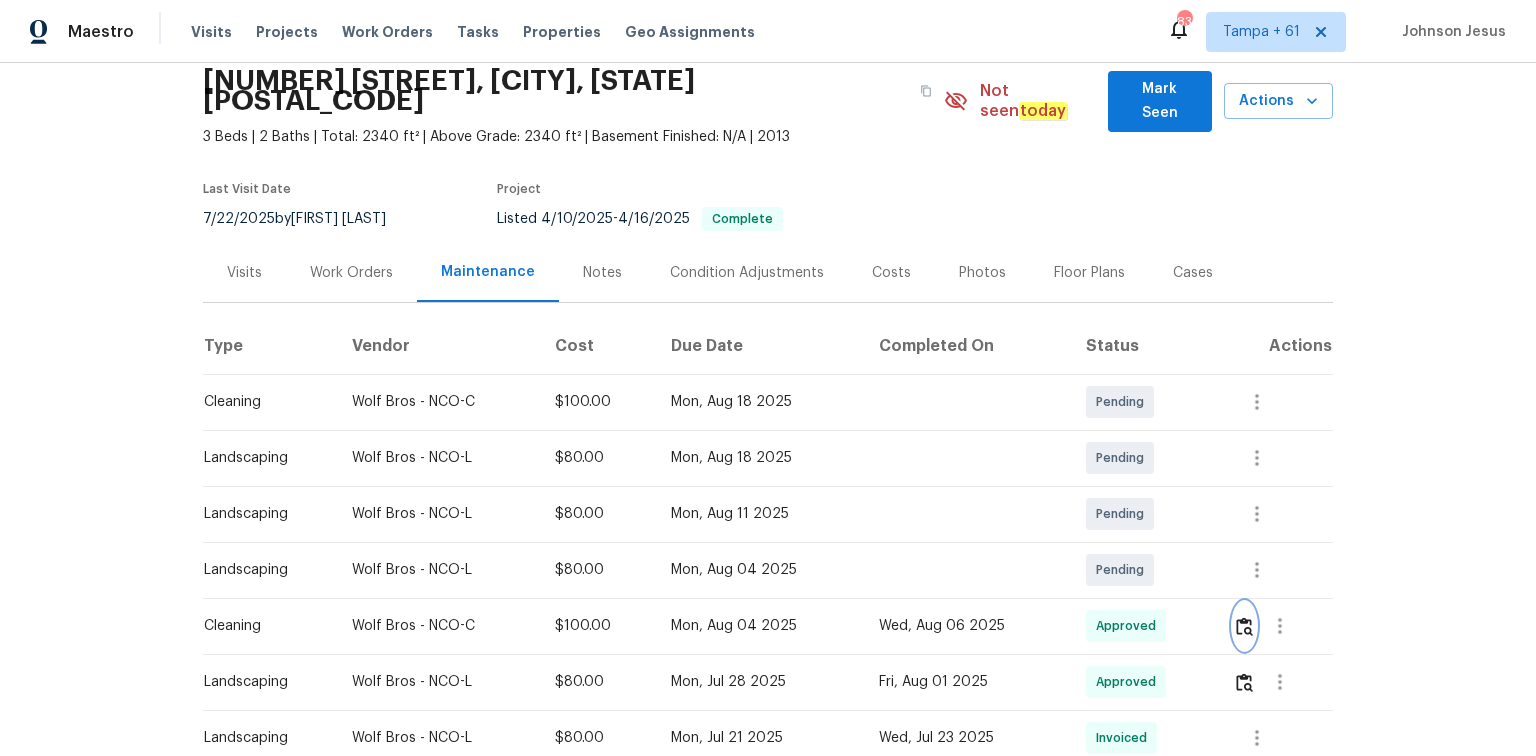 click at bounding box center (1244, 626) 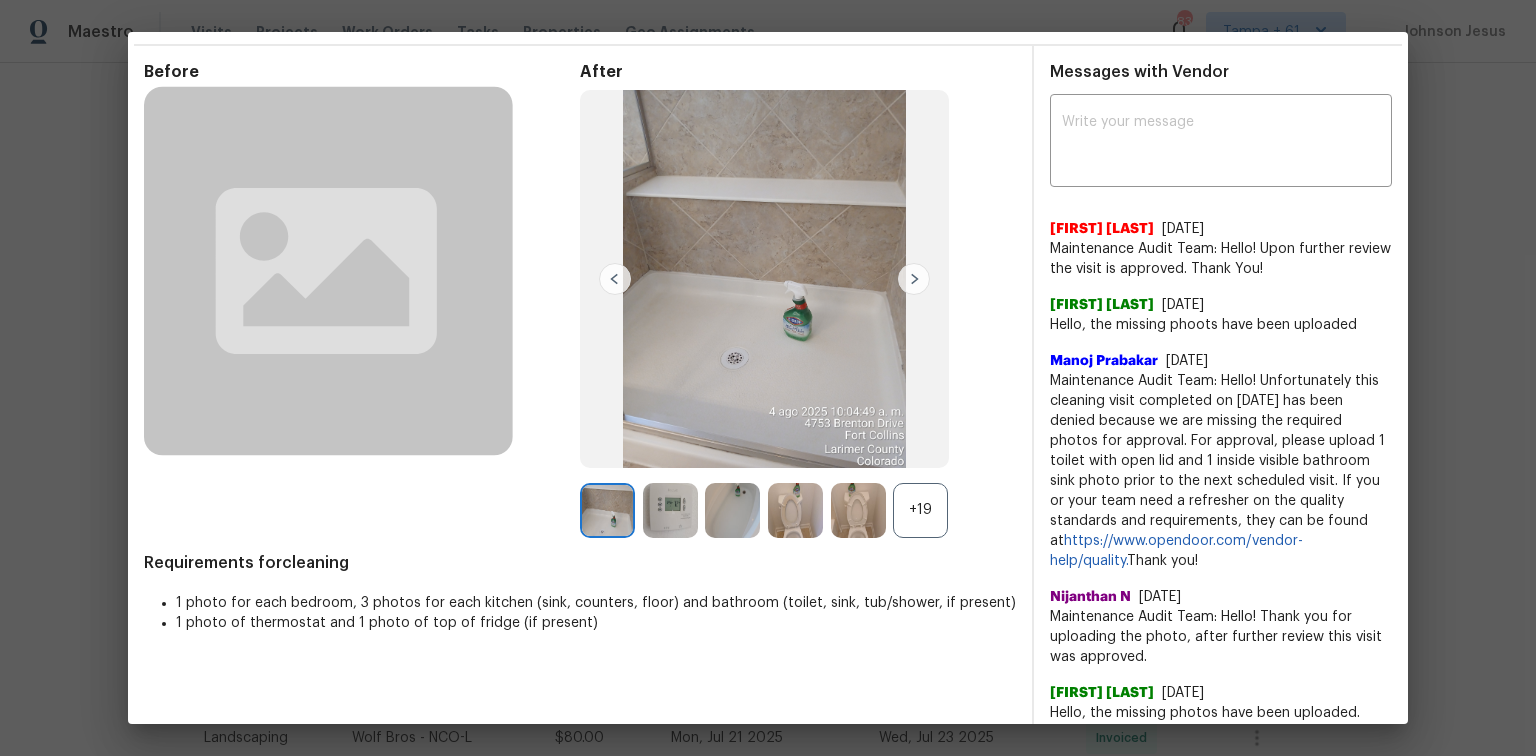 scroll, scrollTop: 80, scrollLeft: 0, axis: vertical 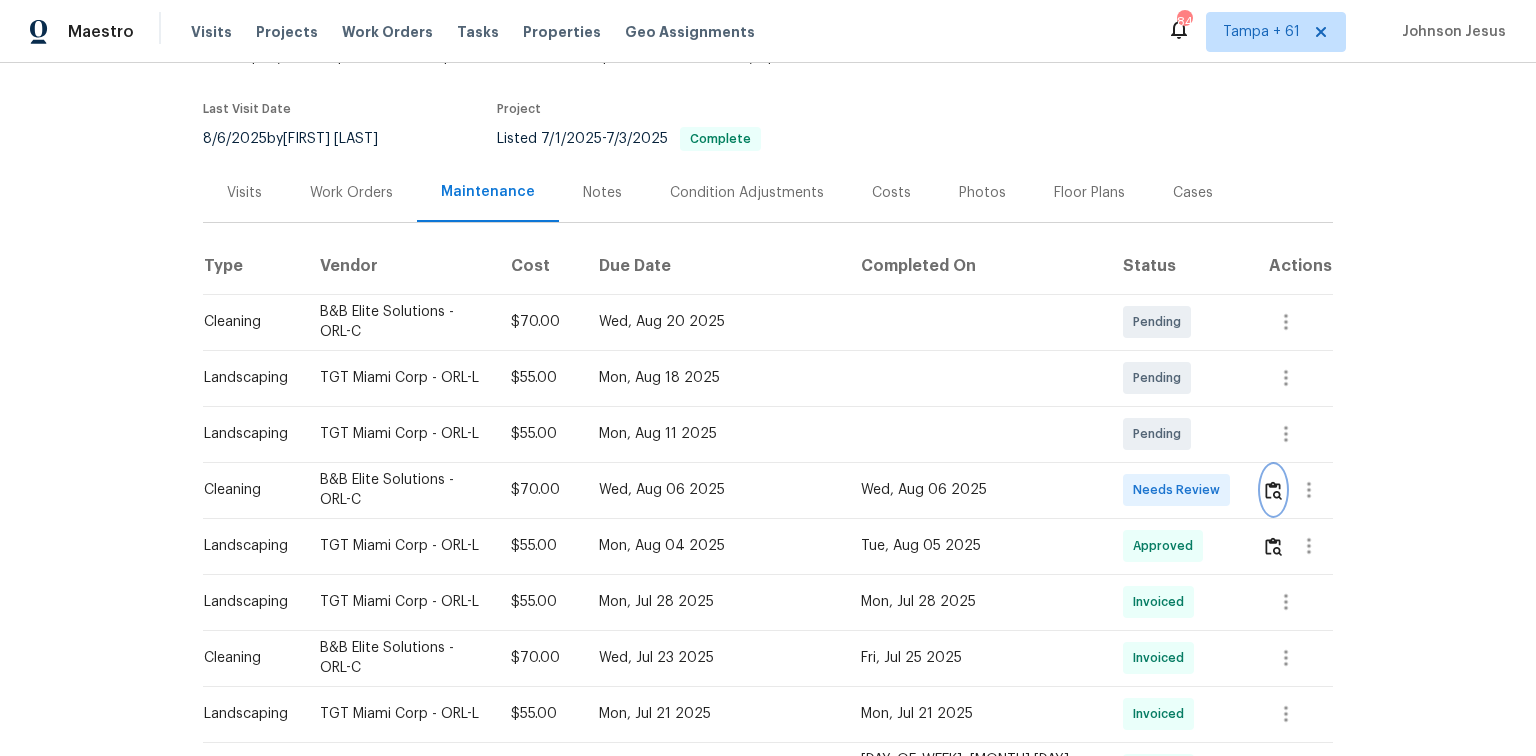 click at bounding box center [1273, 490] 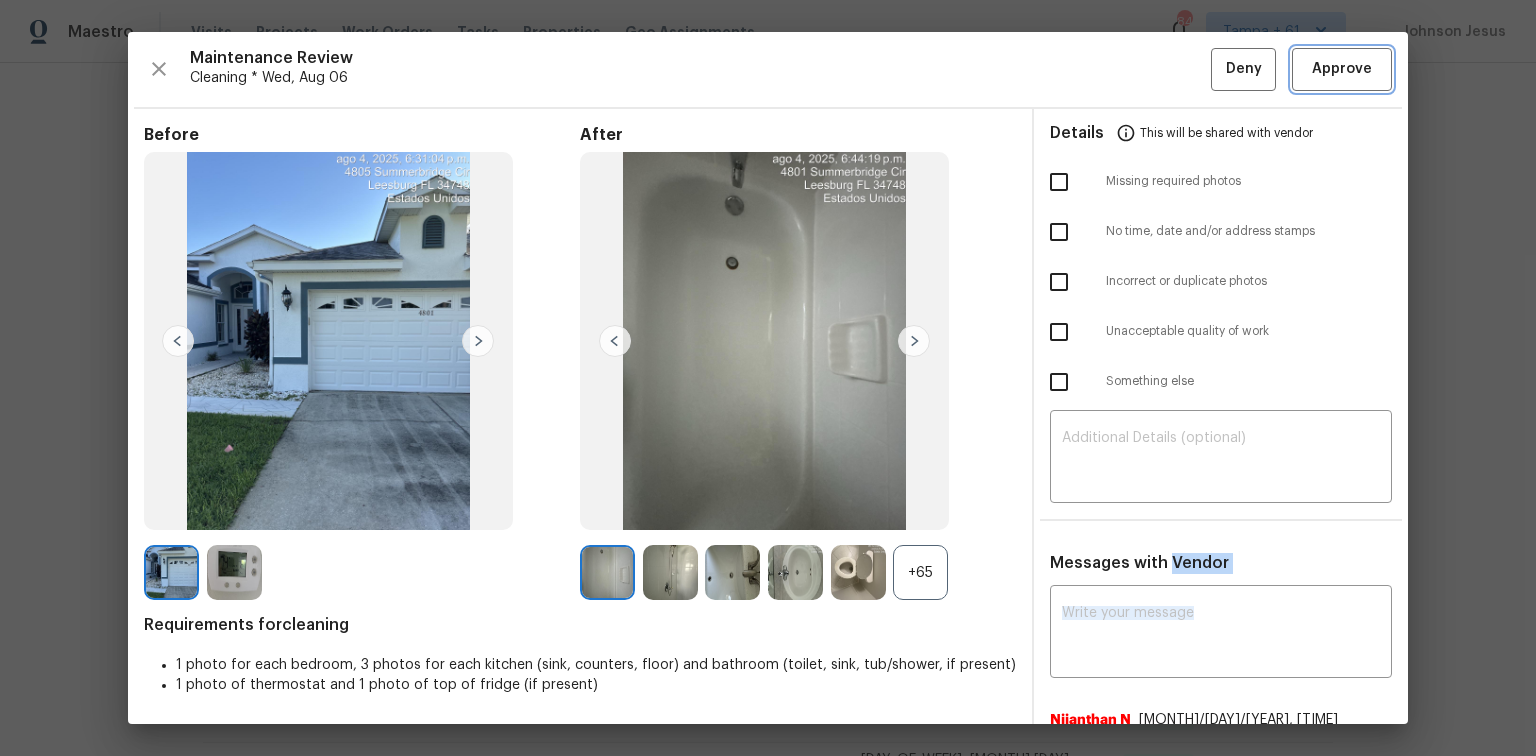 click on "Approve" at bounding box center (1342, 69) 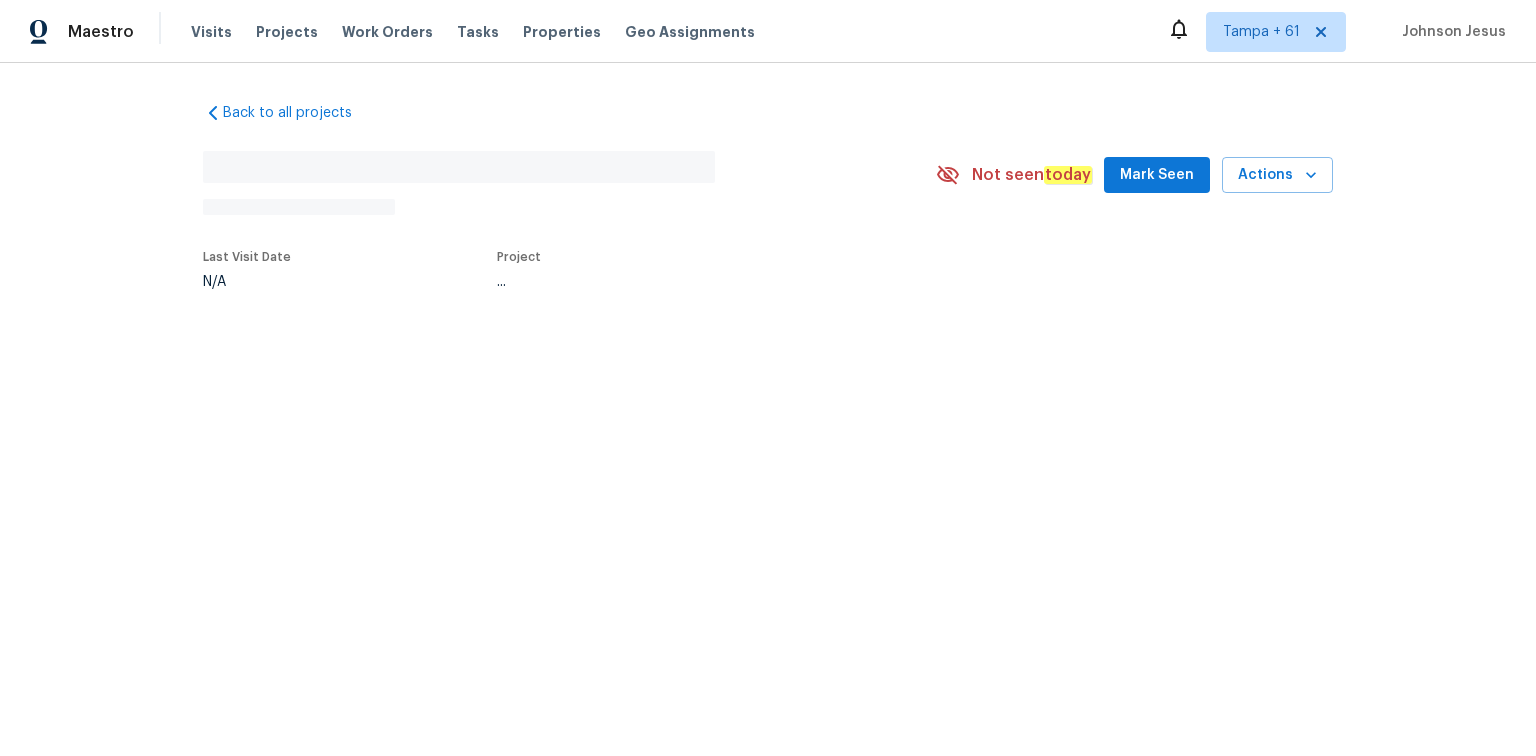 scroll, scrollTop: 0, scrollLeft: 0, axis: both 